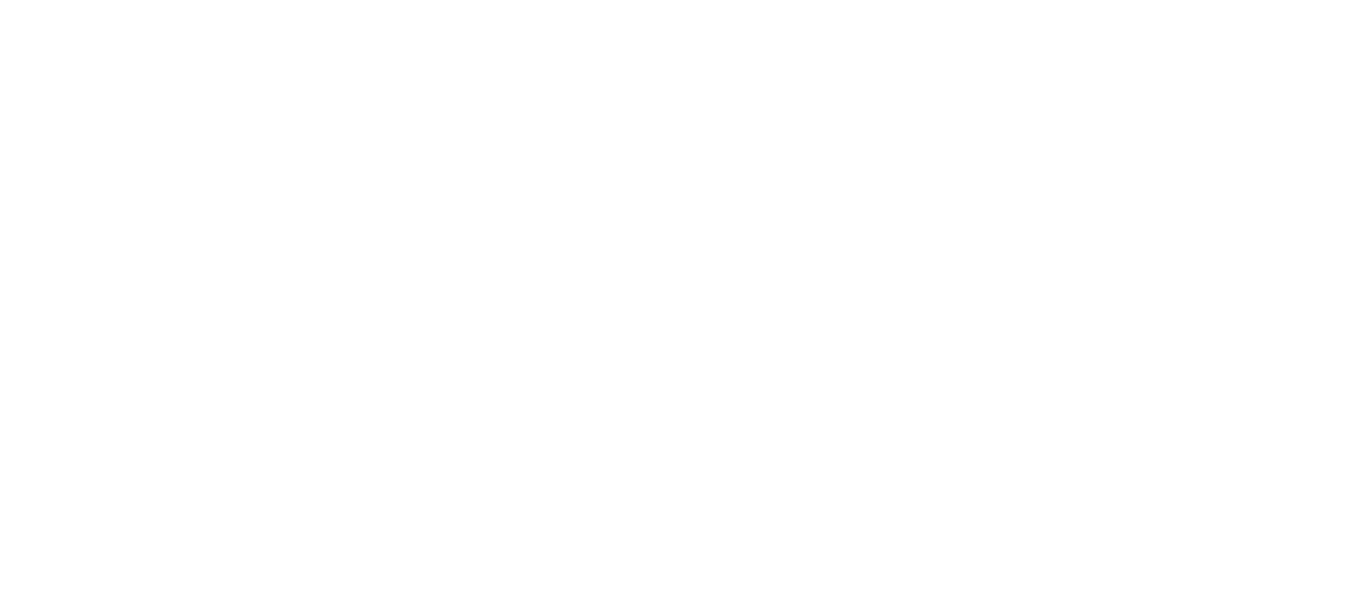 scroll, scrollTop: 0, scrollLeft: 0, axis: both 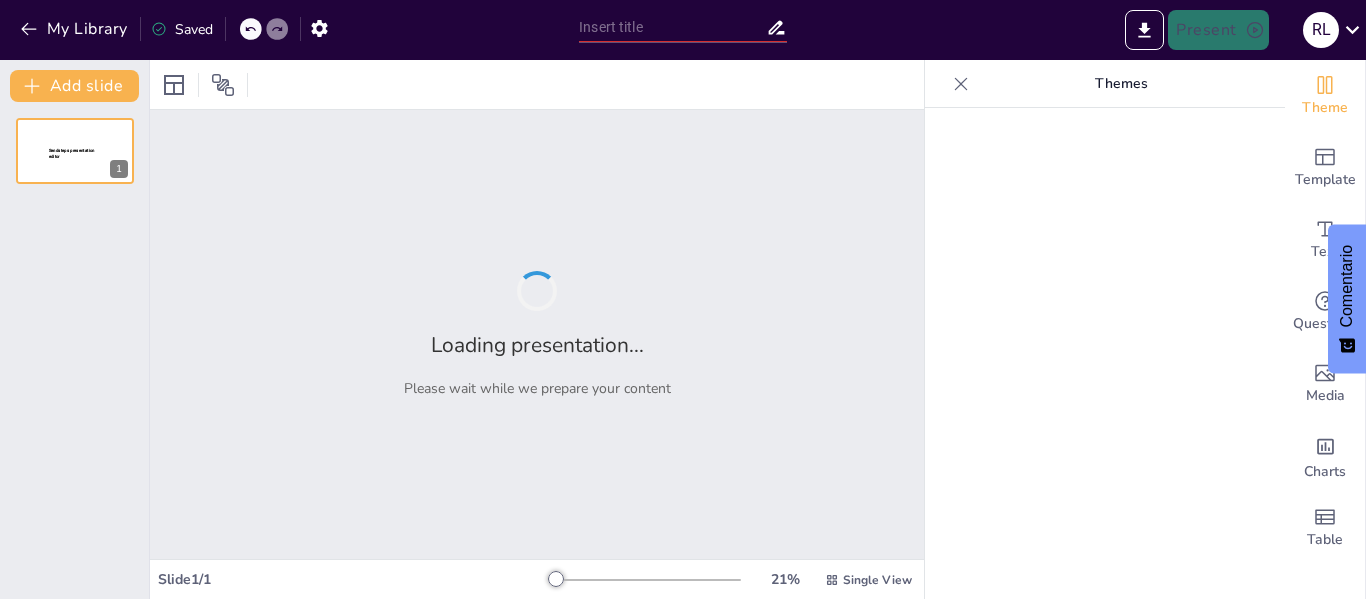 type on "Estrategias de Marketing Digital para el posicionamiento" 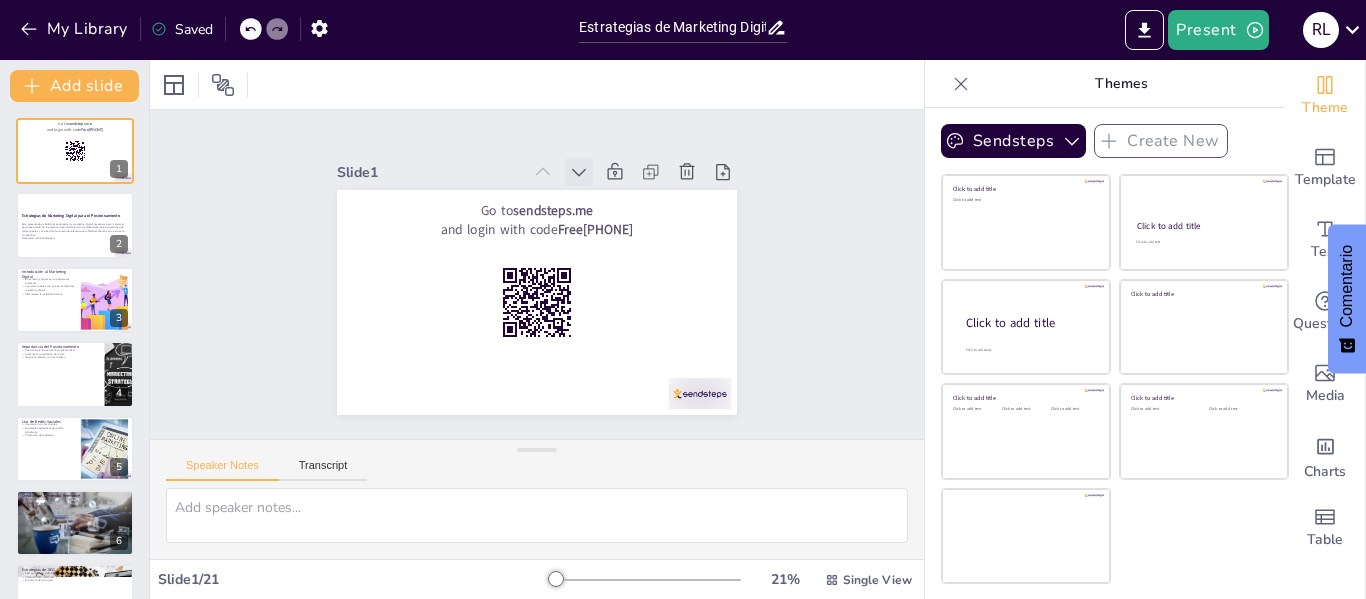 click 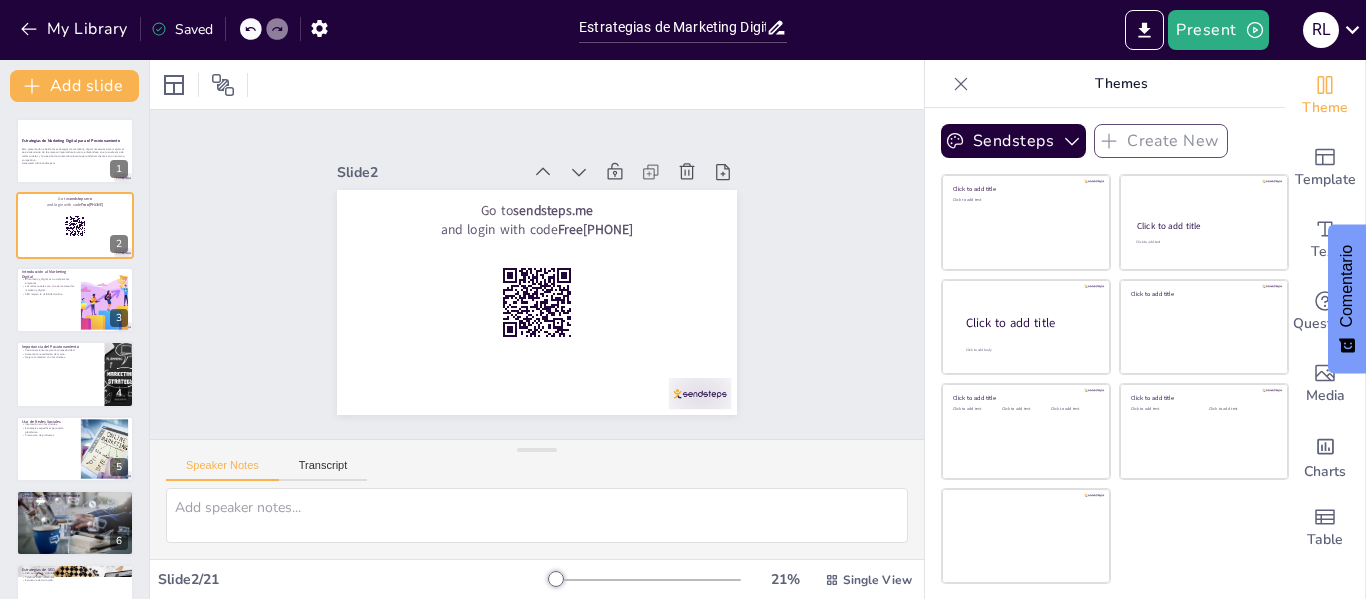 click 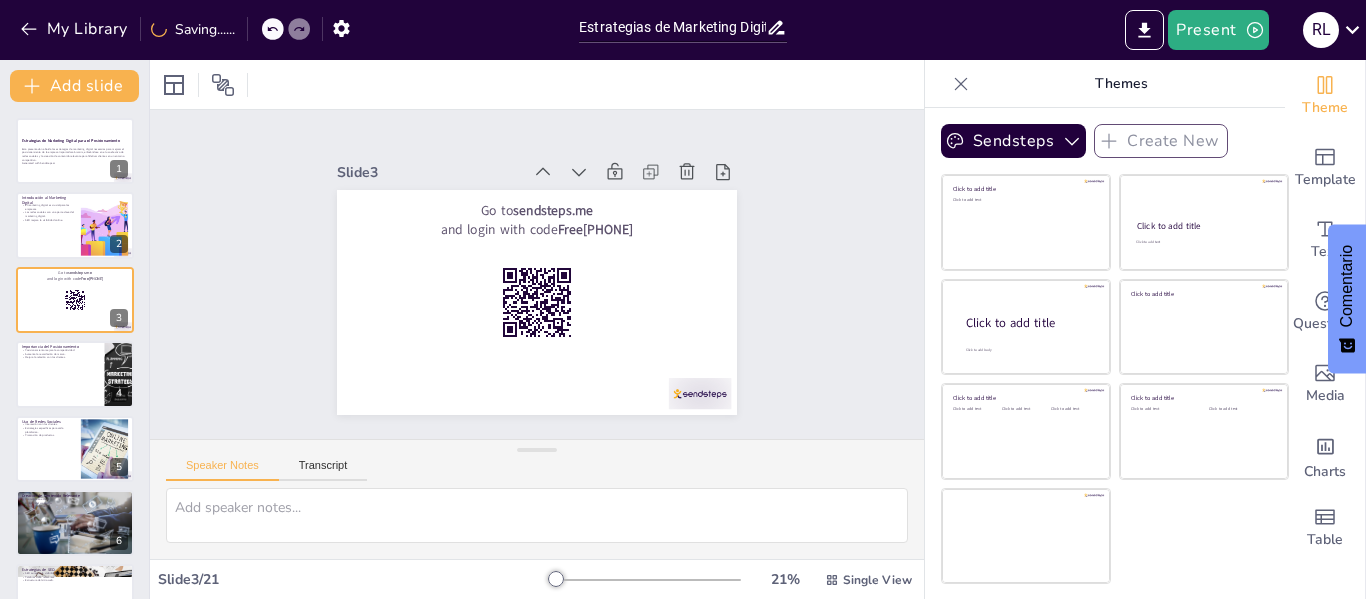 click 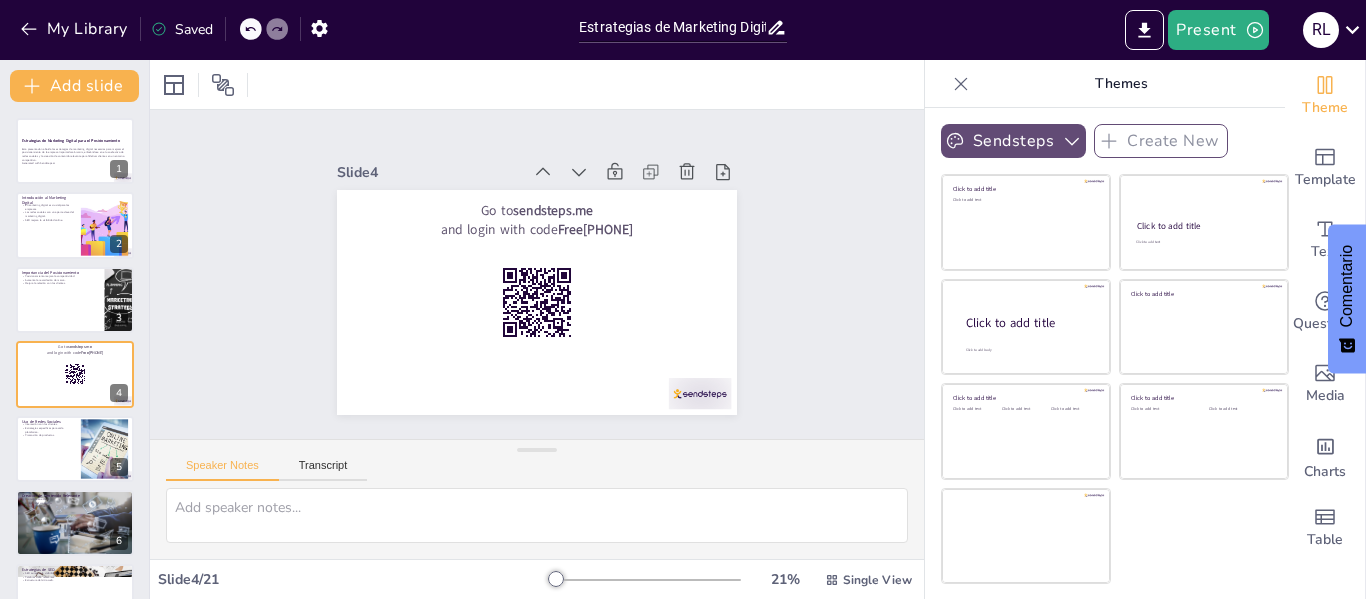 click on "Sendsteps" at bounding box center (1013, 141) 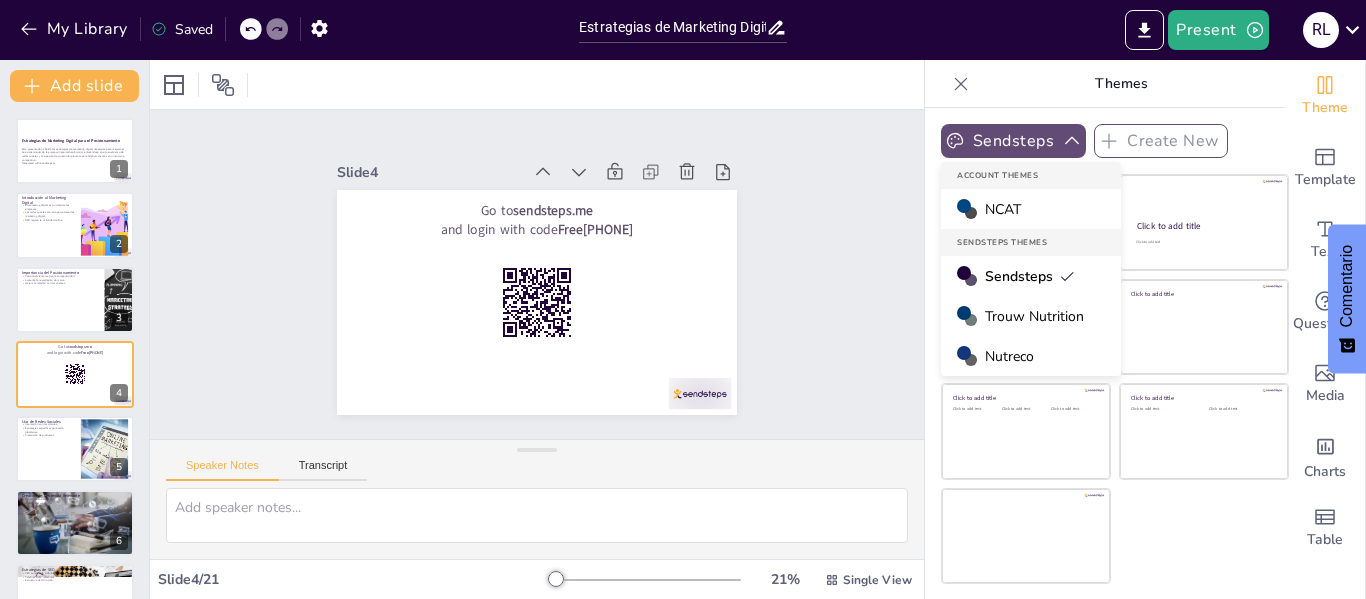 click 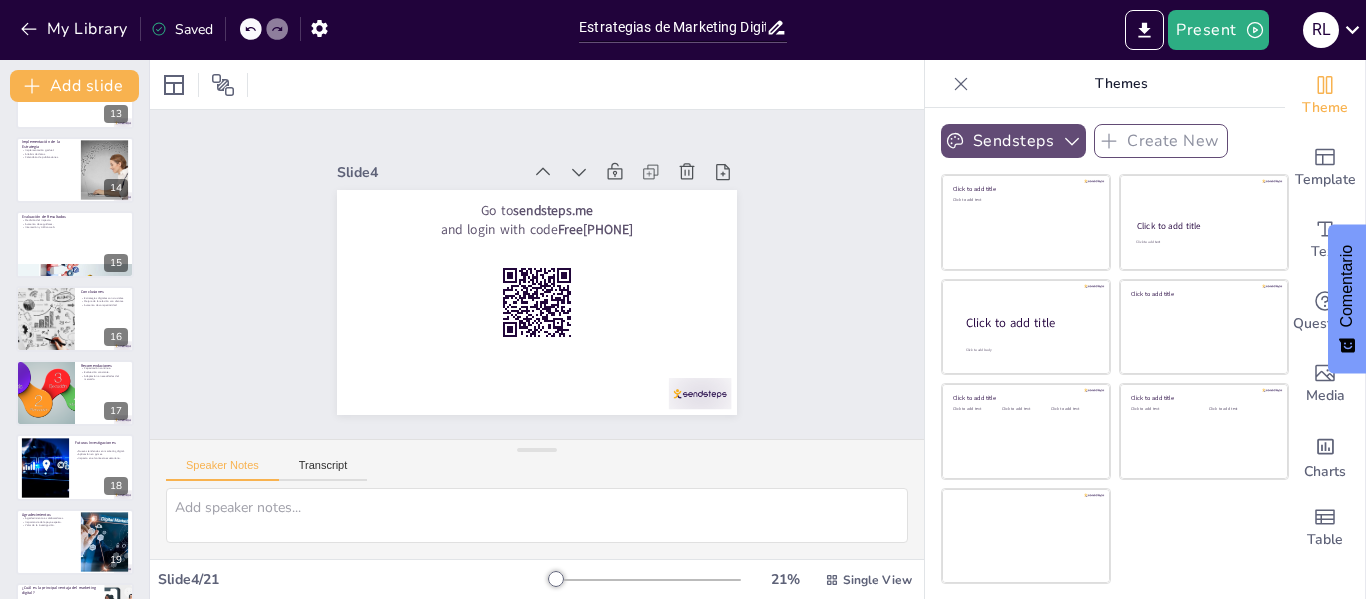 scroll, scrollTop: 1089, scrollLeft: 0, axis: vertical 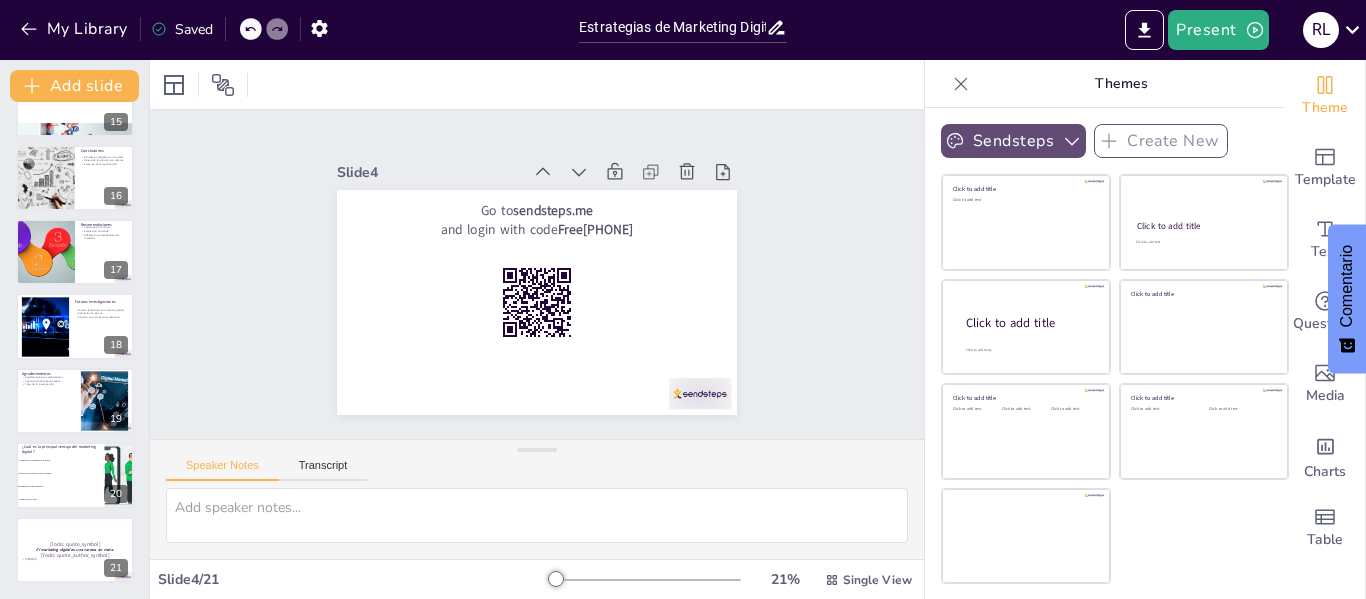 click on "Add slide Estrategias de Marketing Digital para el Posicionamiento Esta presentación aborda las estrategias de marketing digital necesarias para mejorar el posicionamiento de la empresa Importadora Arcoiris, enfocándose en el uso efectivo de redes sociales y la creación de contenido relevante para fidelizar clientes en un entorno competitivo. Generated with Sendsteps.ai [NUMBER] Introducción al Marketing Digital El marketing digital es crucial para las empresas. Las redes sociales son una parte clave del marketing digital. SEO mejora la visibilidad online. [NUMBER] Importancia del Posicionamiento Posicionamiento mejora la competitividad. Aumenta la recordación de marca. Mejora la relación con los clientes. [NUMBER] Go to  sendsteps.me and login with code  Free[PHONE] [NUMBER] Uso de Redes Sociales Interacción con los clientes. Estrategias específicas para cada plataforma. Promoción de productos. [NUMBER] Creación de Contenido Relevante Contenido atractivo. Utilidad del contenido. Resaltar beneficios. [NUMBER] Estrategias de SEO [NUMBER] [NUMBER] [NUMBER] [NUMBER] [NUMBER] [NUMBER]" at bounding box center (75, 329) 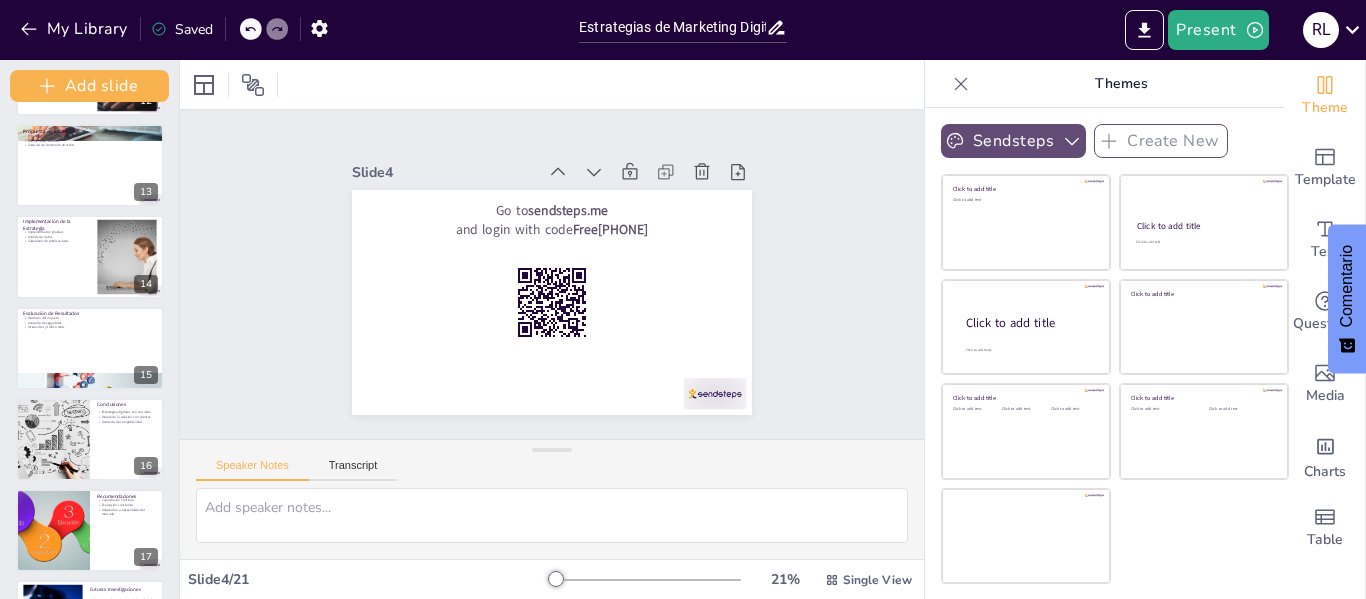 checkbox on "true" 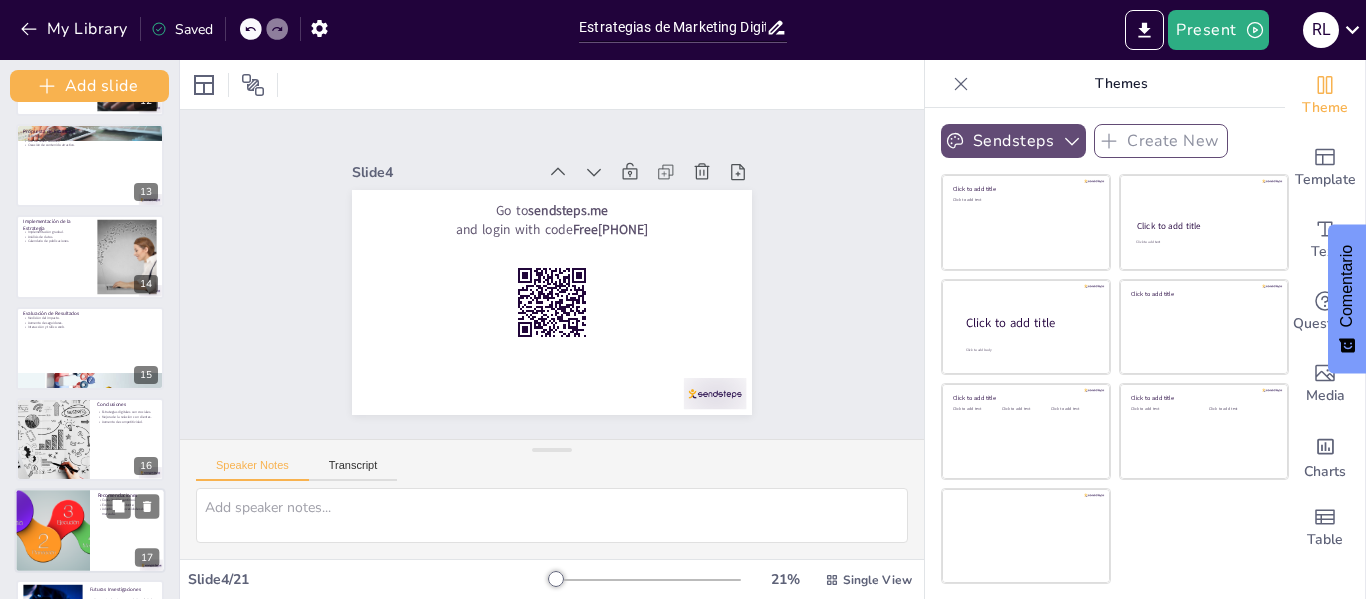 click at bounding box center [53, 439] 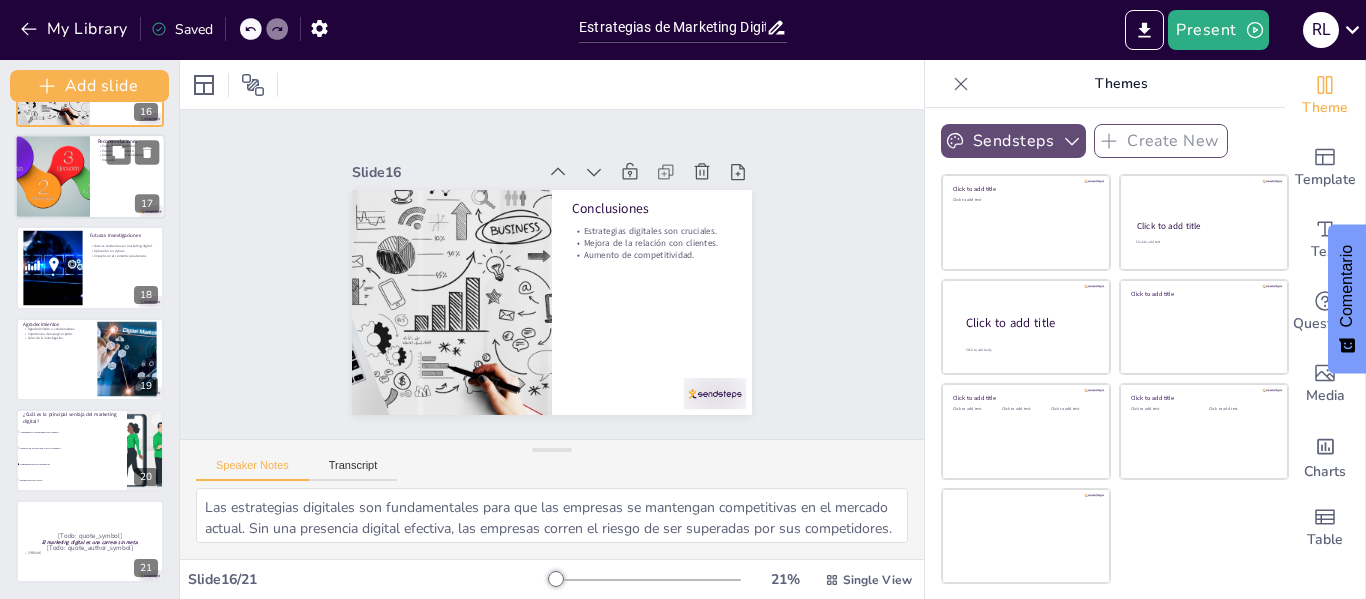 scroll, scrollTop: 0, scrollLeft: 0, axis: both 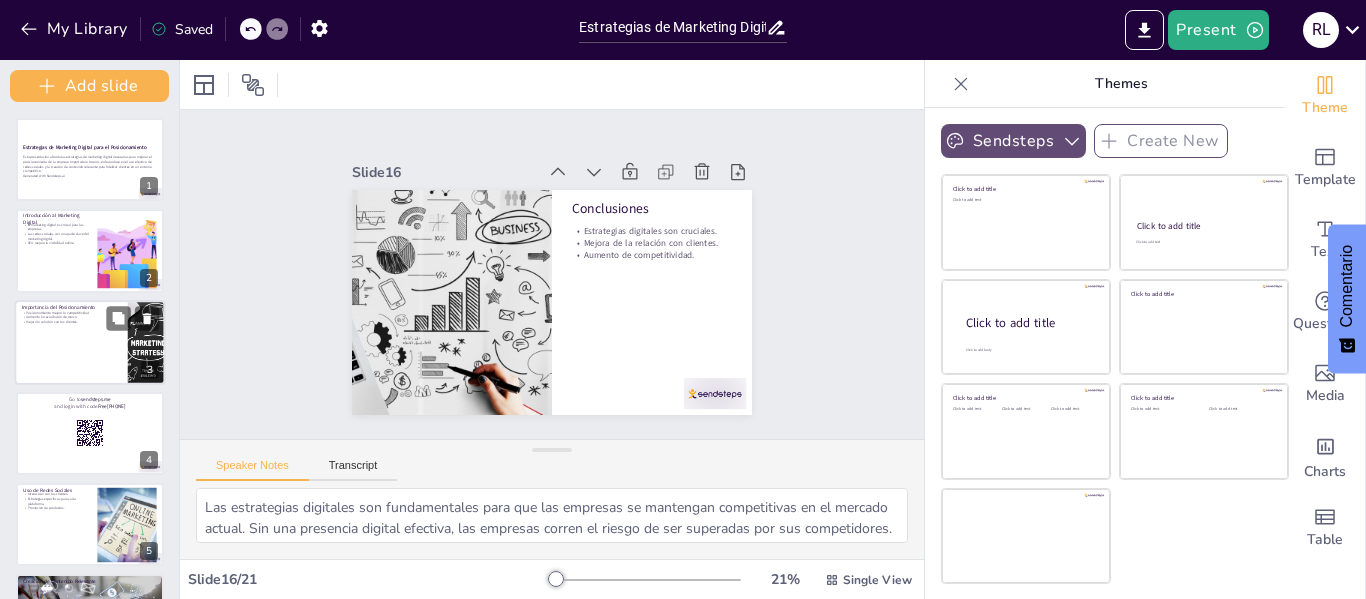 checkbox on "true" 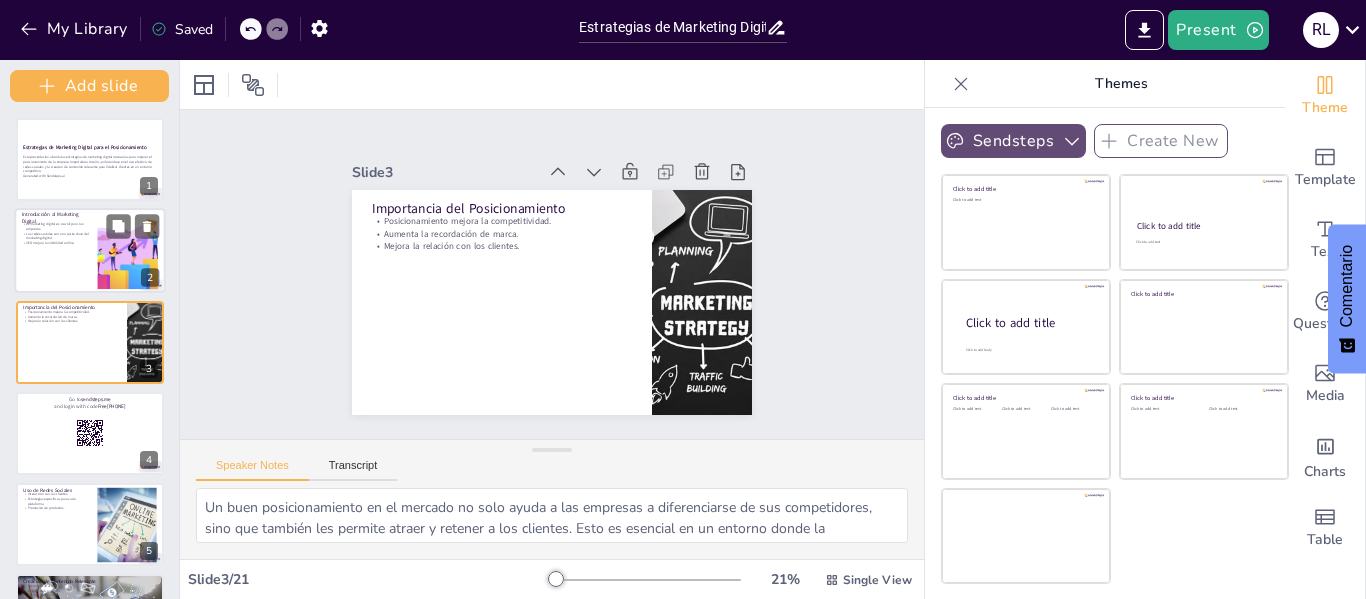 checkbox on "true" 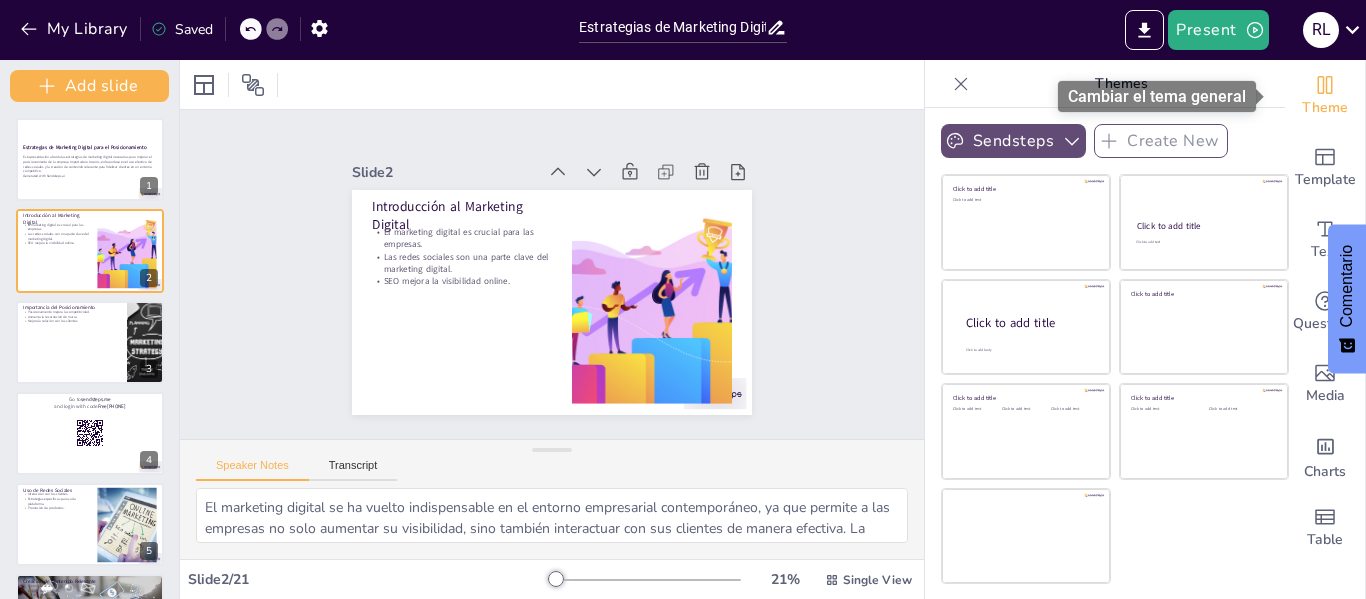 click 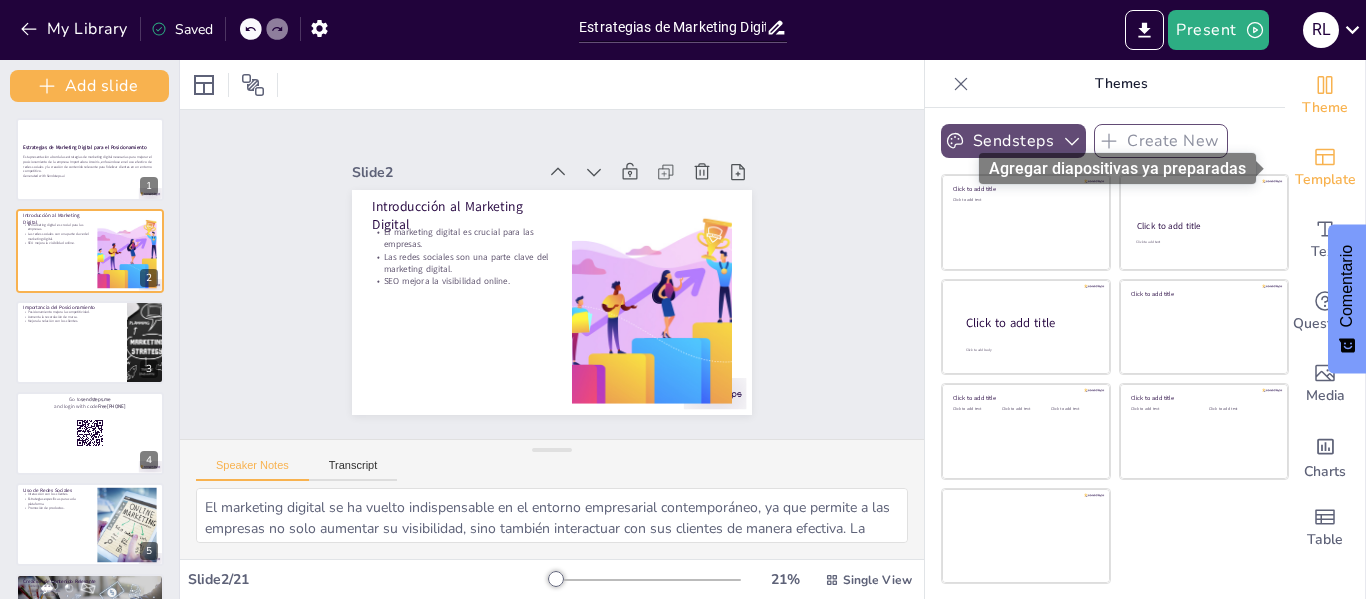 click on "Template" at bounding box center (1325, 180) 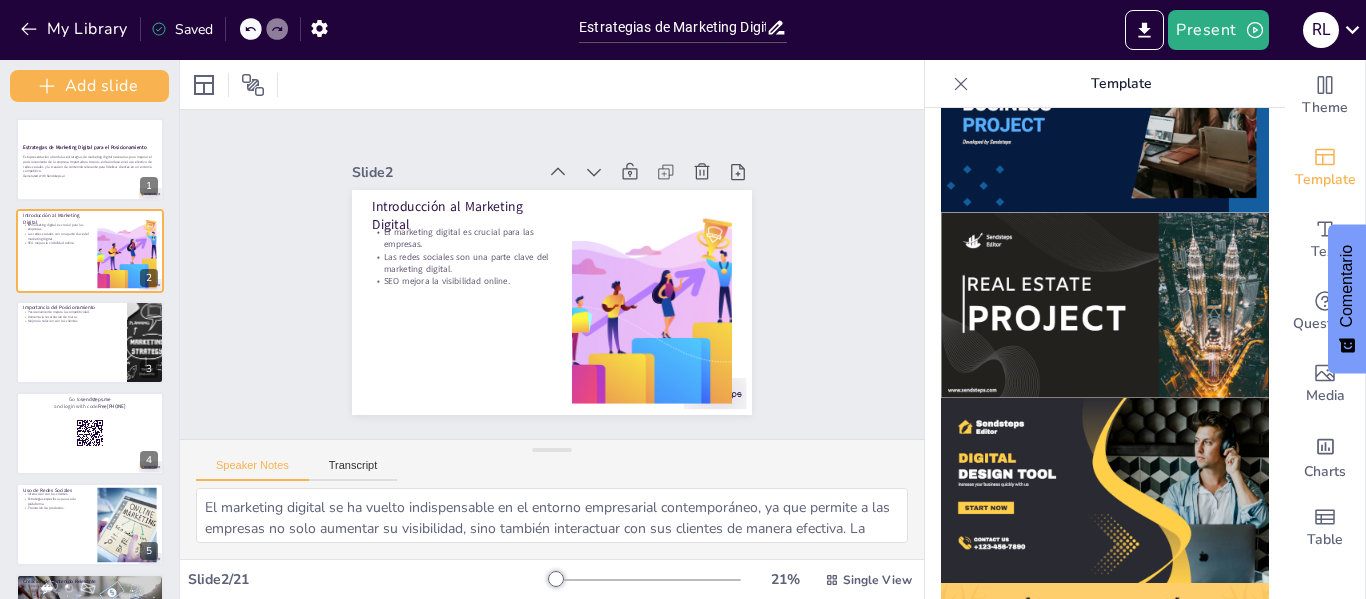 scroll, scrollTop: 1806, scrollLeft: 0, axis: vertical 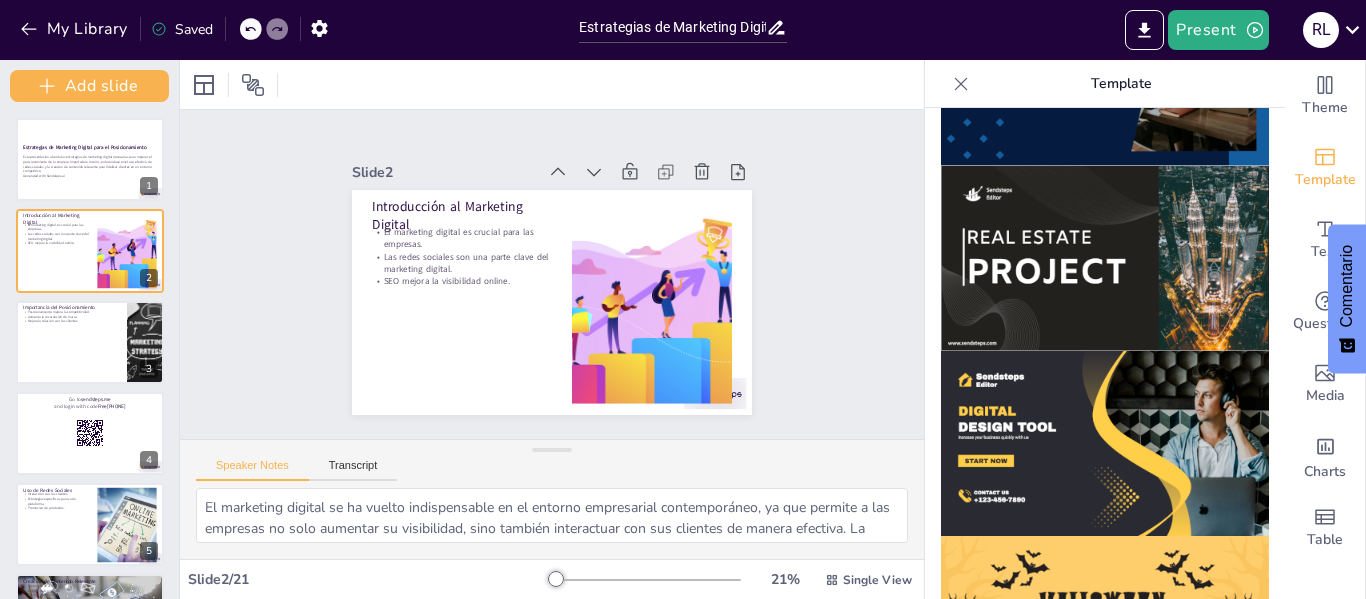 click at bounding box center [1105, 443] 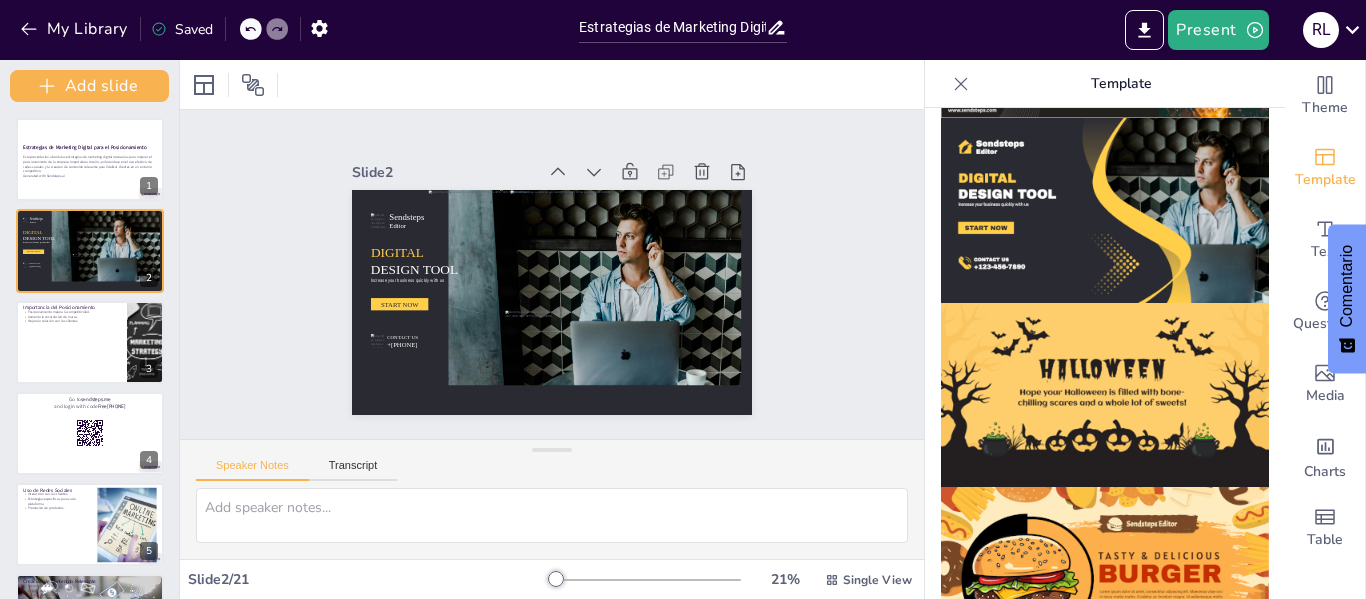scroll, scrollTop: 2049, scrollLeft: 0, axis: vertical 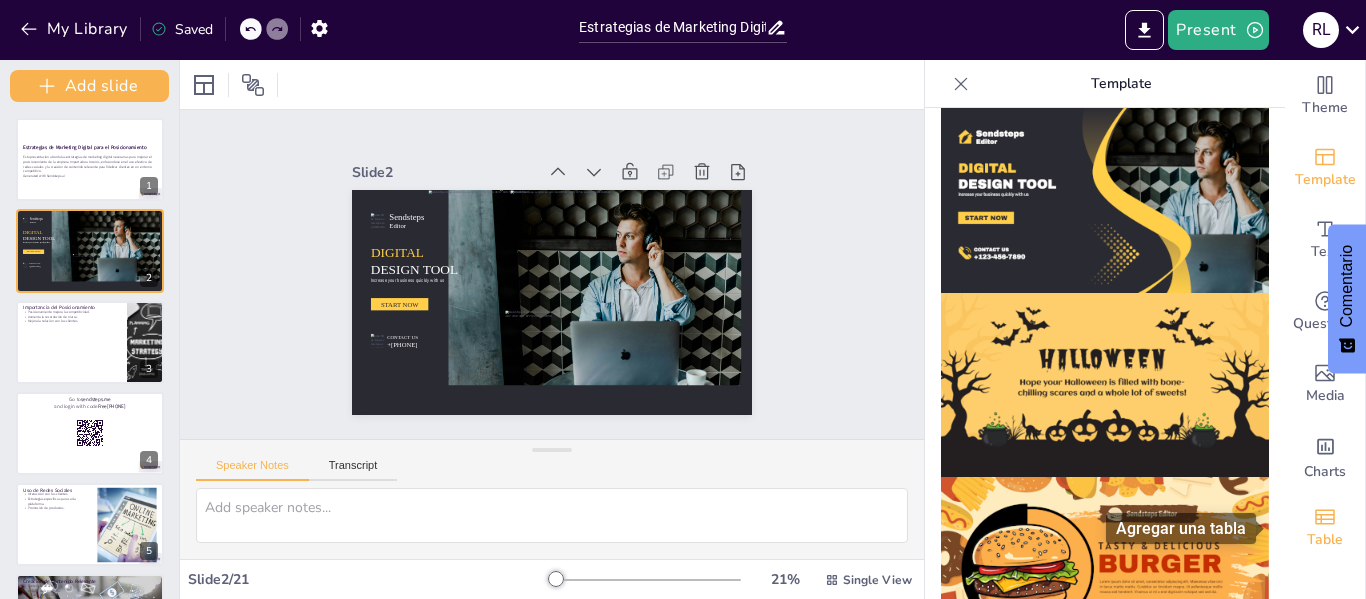 click 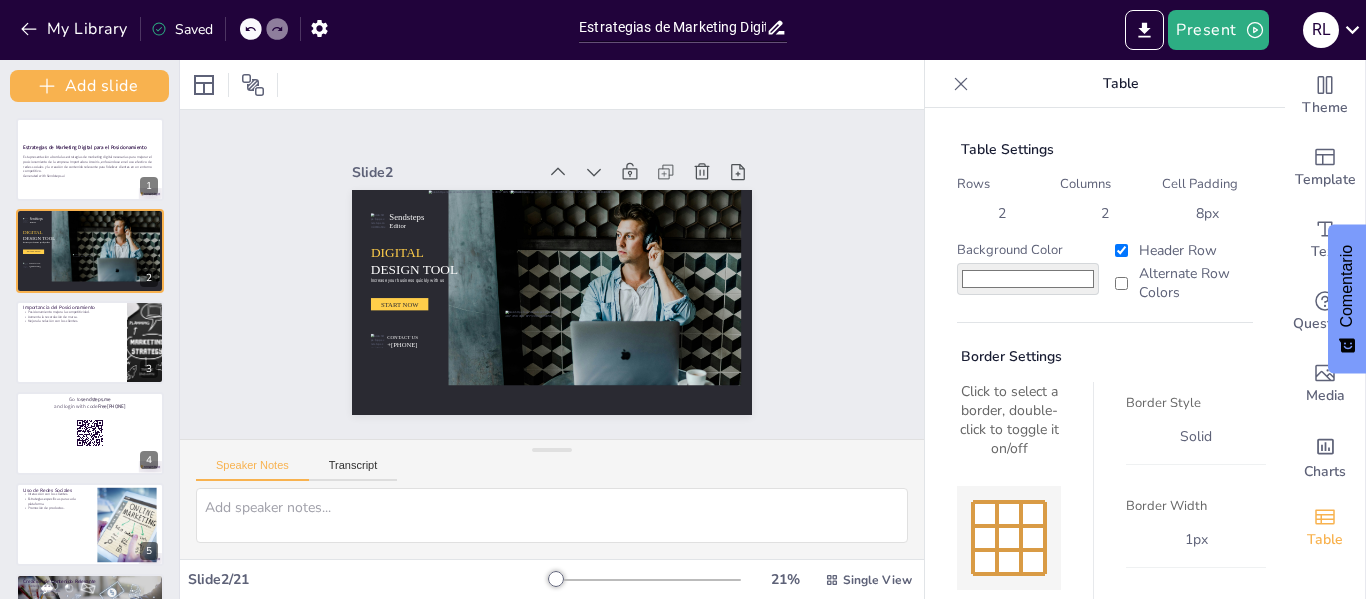 click on "Click to select a border, double-click to toggle it on/off Selected: All Borders Border Style solid Border Width [NUMBER] px Border Color #000000" at bounding box center [1105, 528] 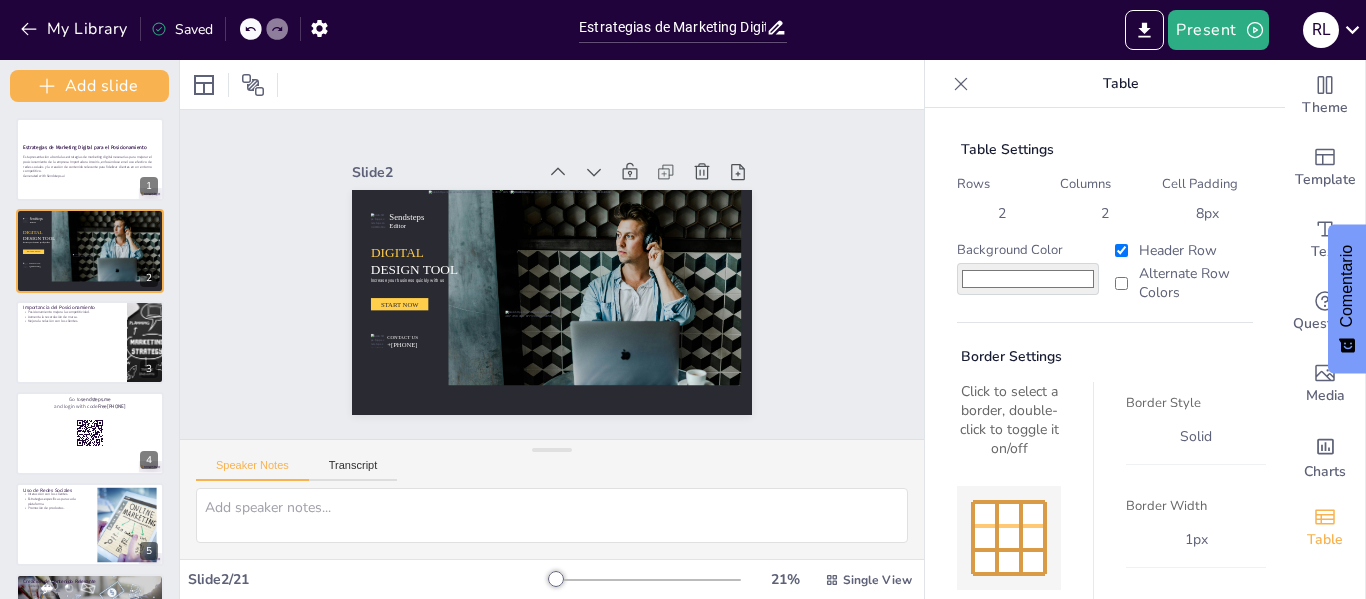 click at bounding box center (1009, 526) 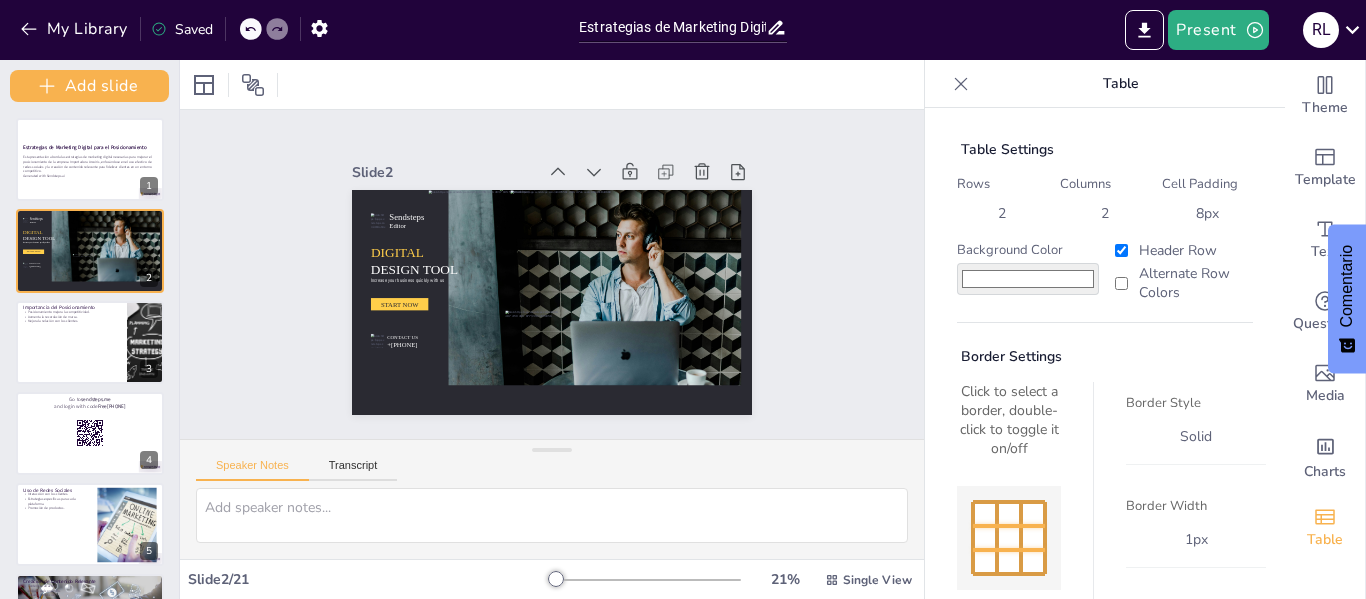 drag, startPoint x: 991, startPoint y: 544, endPoint x: 877, endPoint y: 410, distance: 175.93181 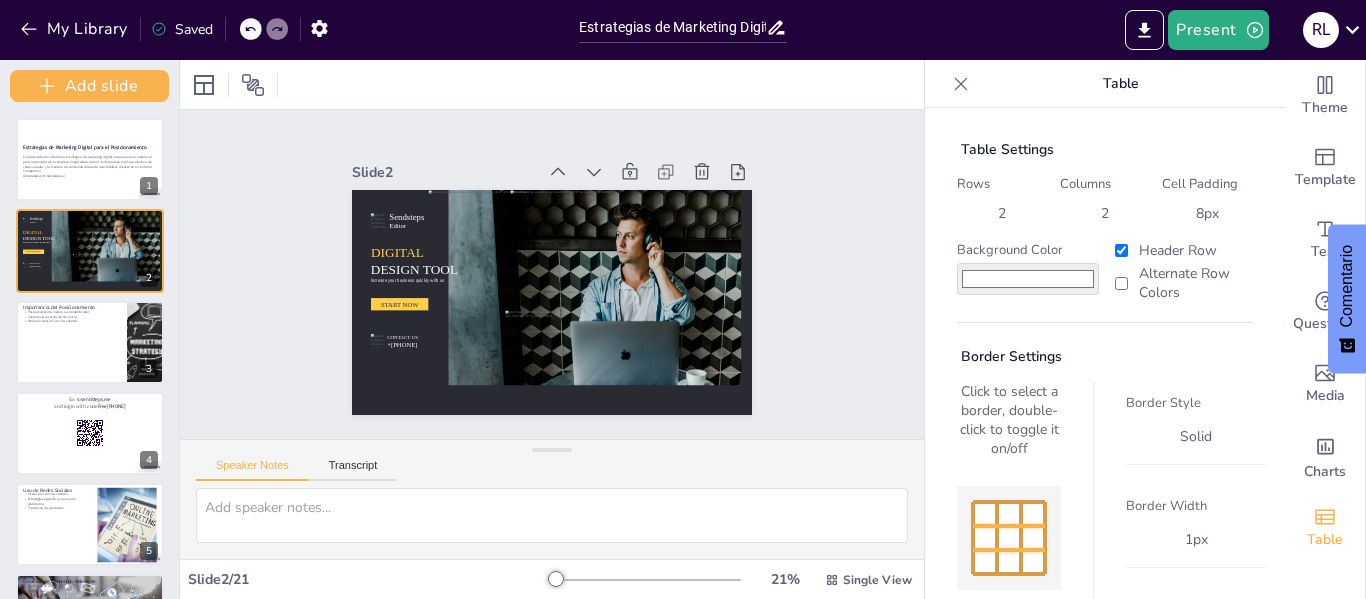 click on "Slide  1 Estrategias de Marketing Digital para el Posicionamiento Esta presentación aborda las estrategias de marketing digital necesarias para mejorar el posicionamiento de la empresa Importadora Arcoiris, enfocándose en el uso efectivo de redes sociales y la creación de contenido relevante para fidelizar clientes en un entorno competitivo. Generated with Sendsteps.ai Slide  2 Sendsteps Editor DIGITAL DESIGN TOOL Increase your business quickly with us START NOW CONTACT US +[PHONE] Slide  3 Importancia del Posicionamiento Posicionamiento mejora la competitividad. Aumenta la recordación de marca. Mejora la relación con los clientes. Slide  4 Go to  sendsteps.me and login with code  Free[PHONE] Slide  5 Uso de Redes Sociales Interacción con los clientes. Estrategias específicas para cada plataforma. Promoción de productos. Slide  6 Creación de Contenido Relevante Contenido atractivo. Utilidad del contenido. Resaltar beneficios. Slide  7 Estrategias de SEO SEO aumenta la visibilidad. Slide  8 9 10" at bounding box center [552, 274] 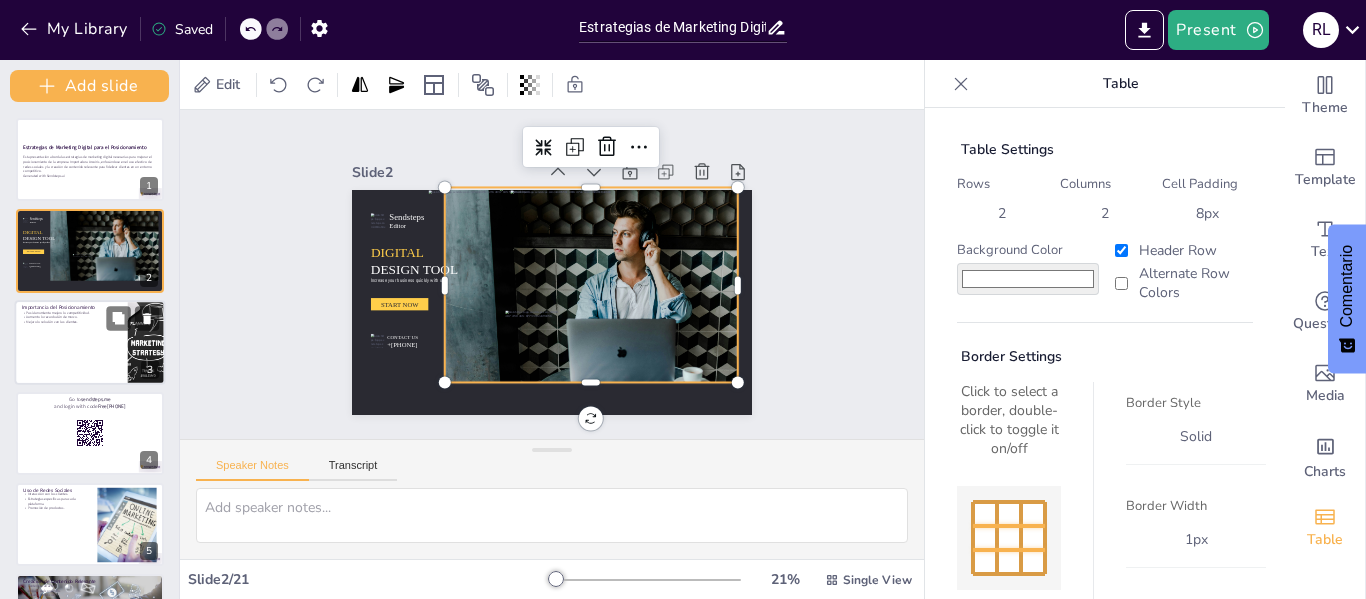checkbox on "true" 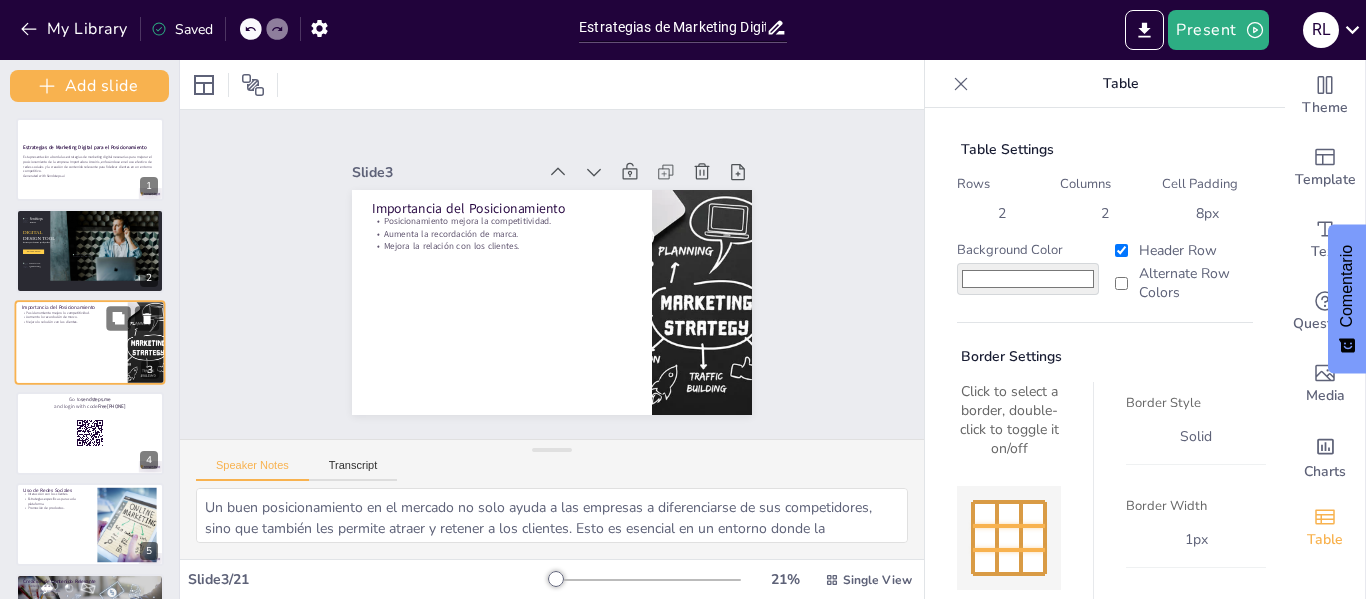 click at bounding box center (90, 342) 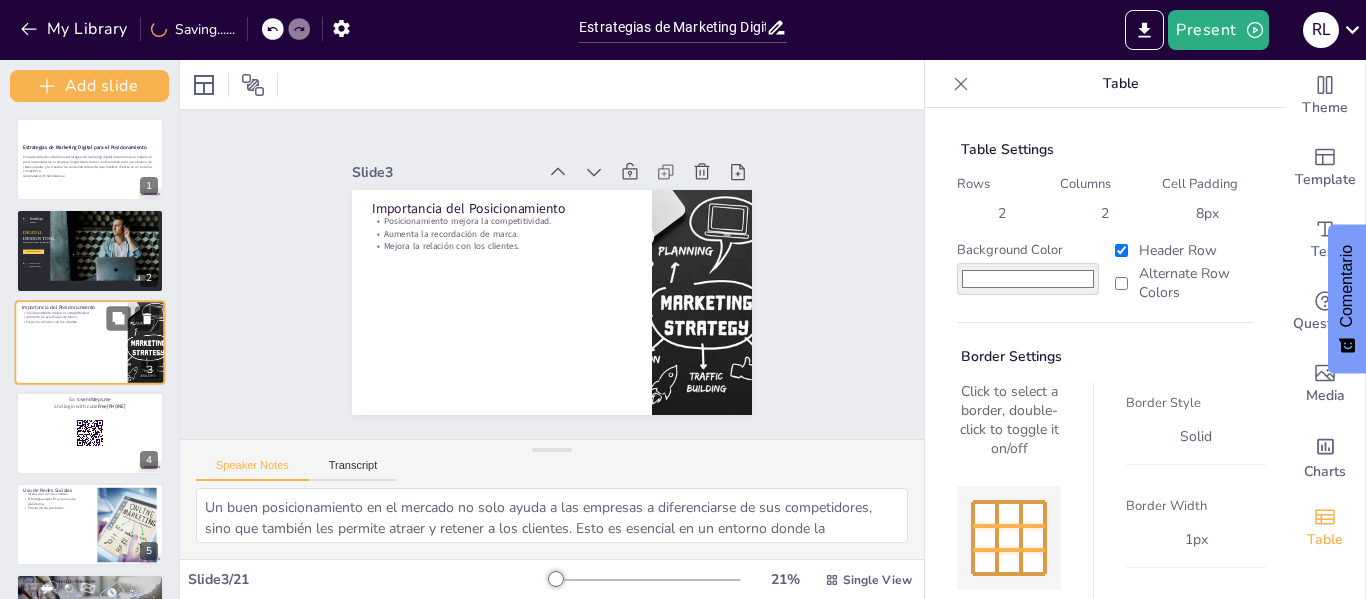 click at bounding box center [90, 342] 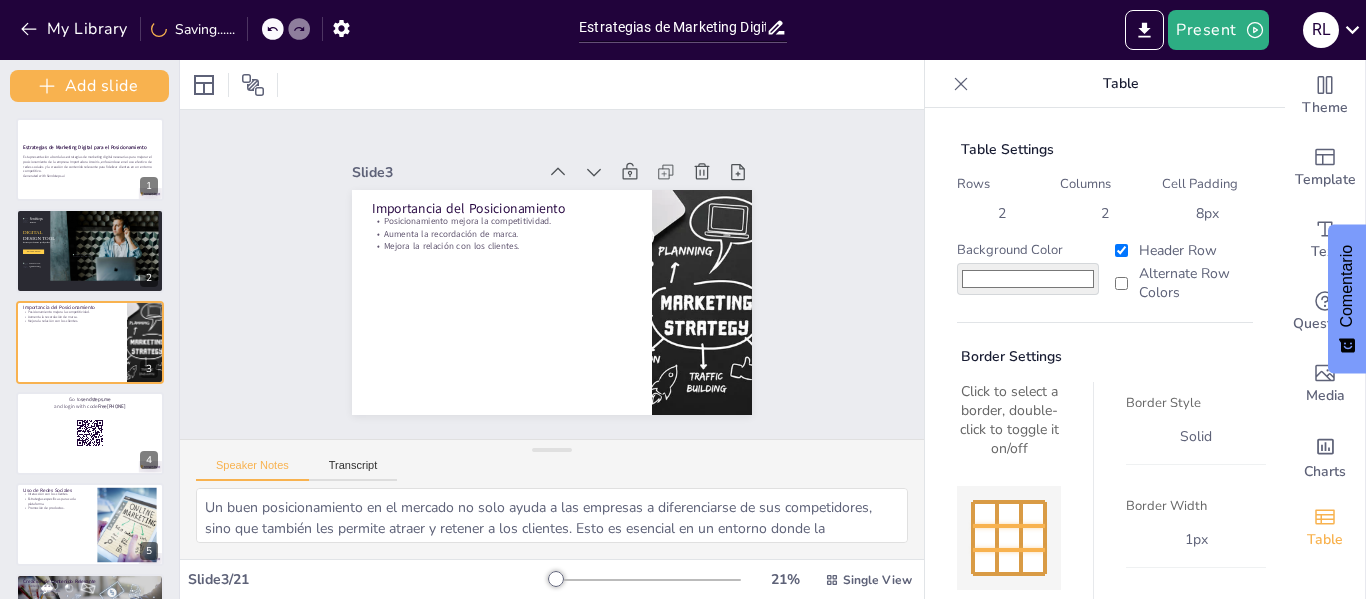 click at bounding box center (1009, 538) 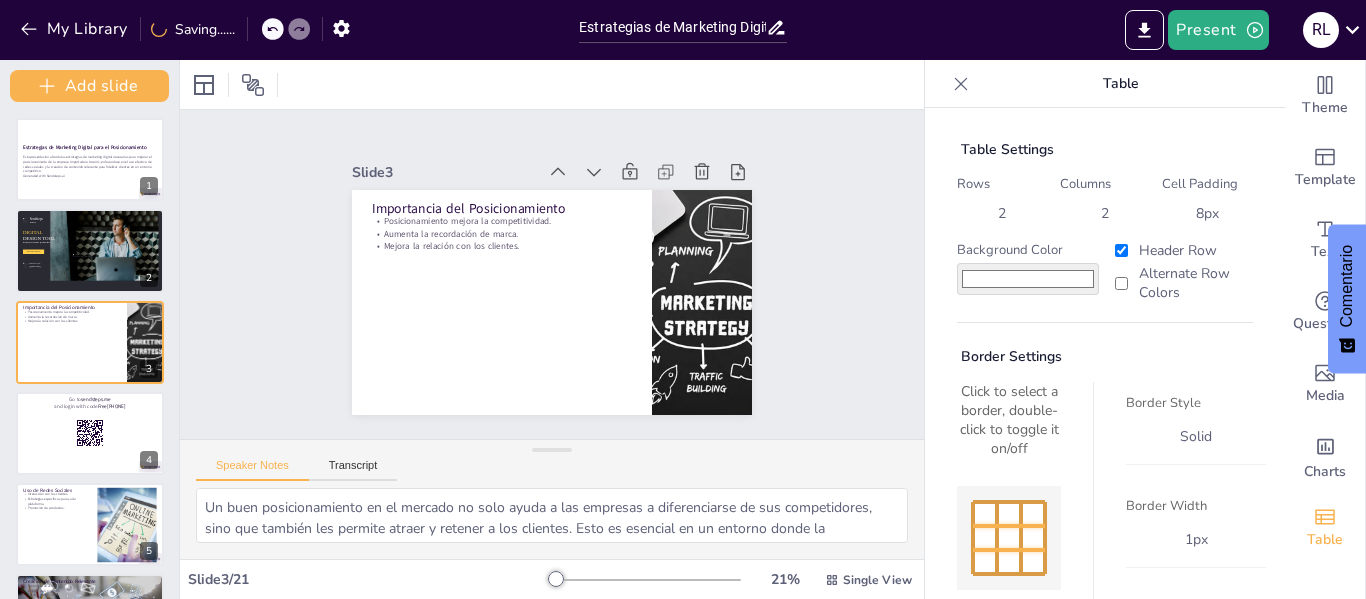 click at bounding box center (1009, 538) 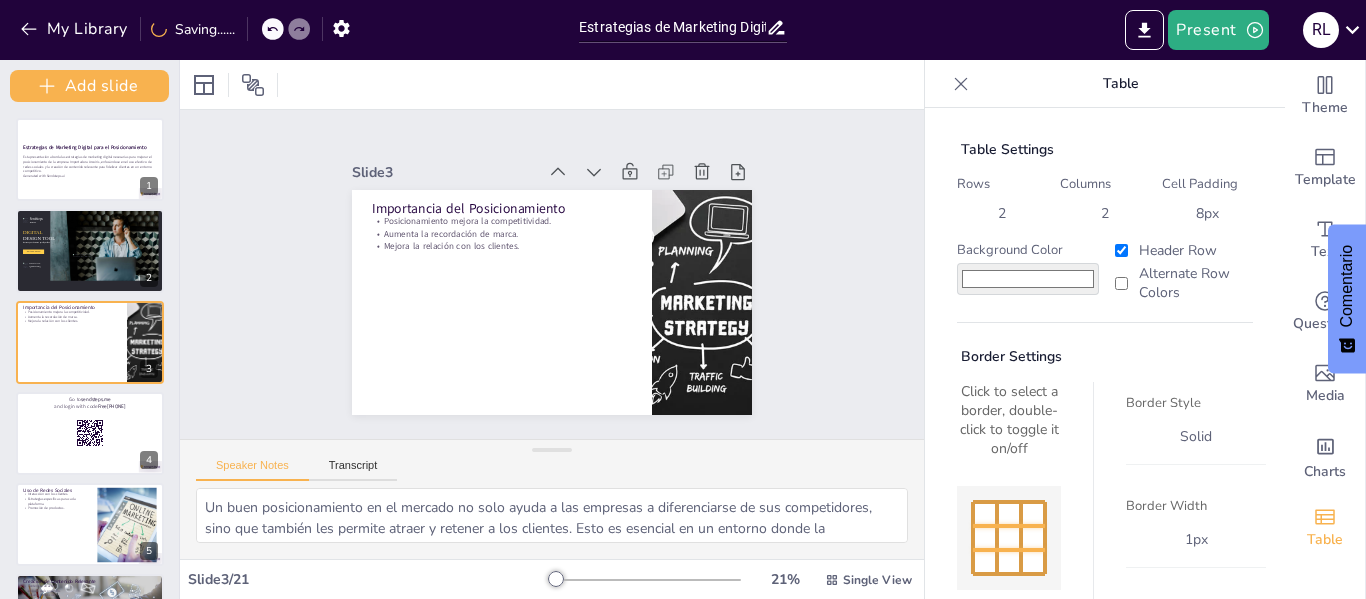 click at bounding box center [1009, 538] 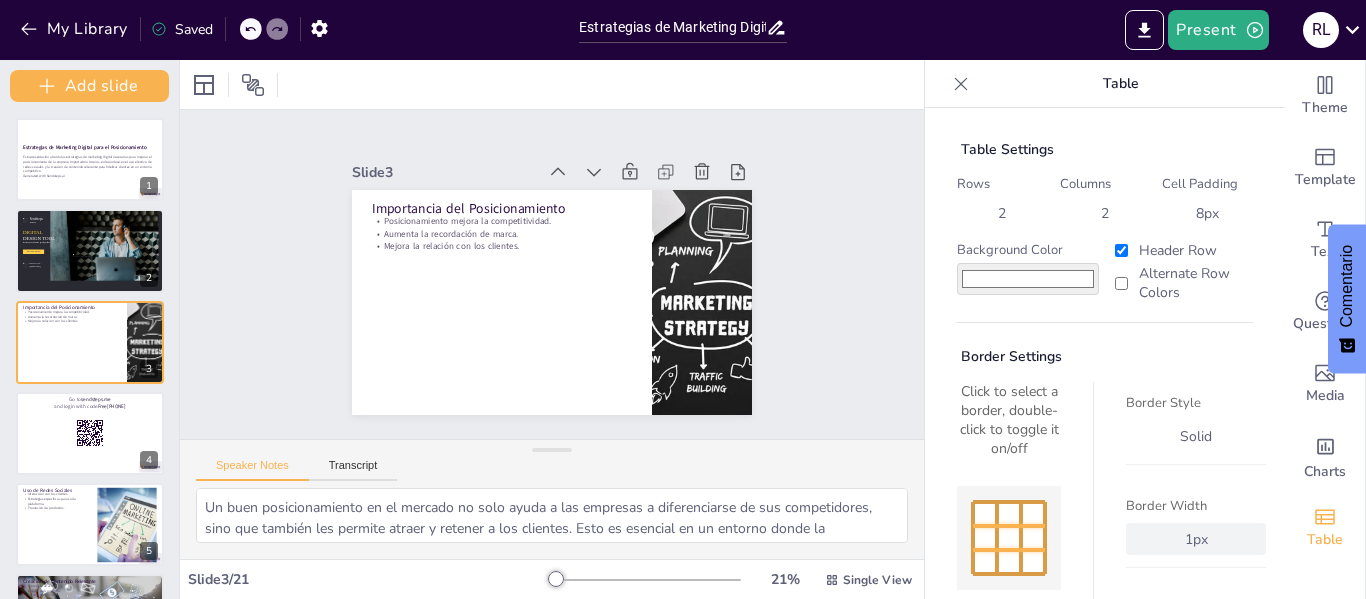 scroll, scrollTop: 147, scrollLeft: 0, axis: vertical 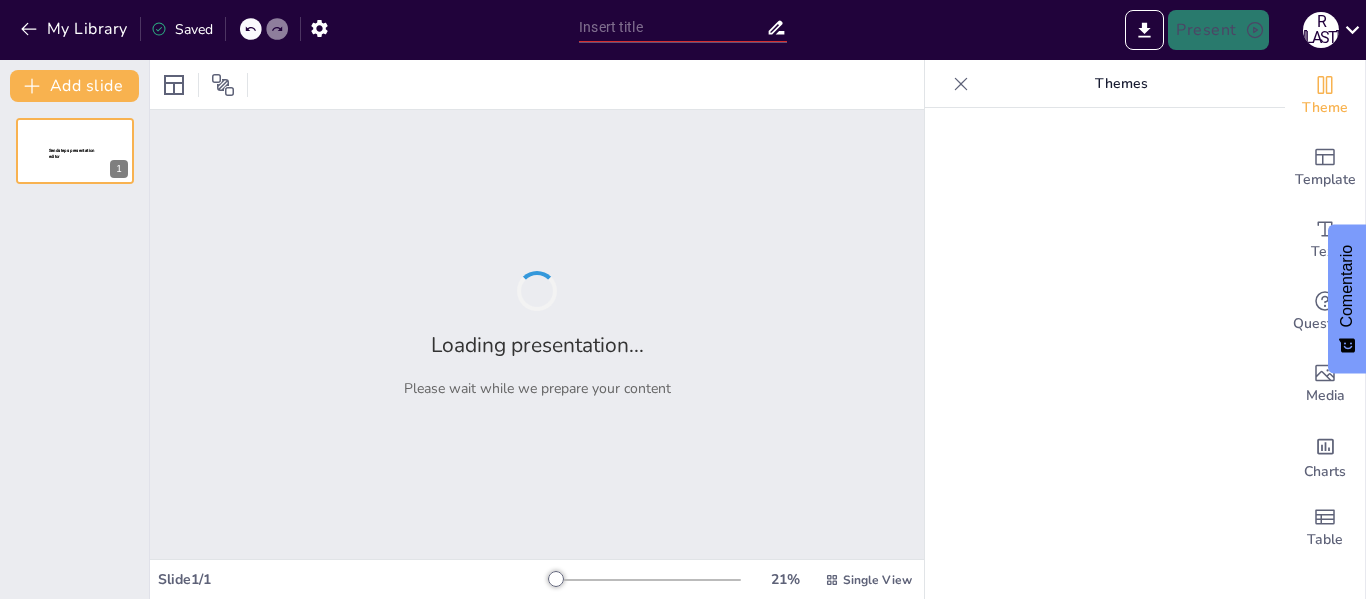 type on "Estrategias de Marketing Digital para el posicionamiento" 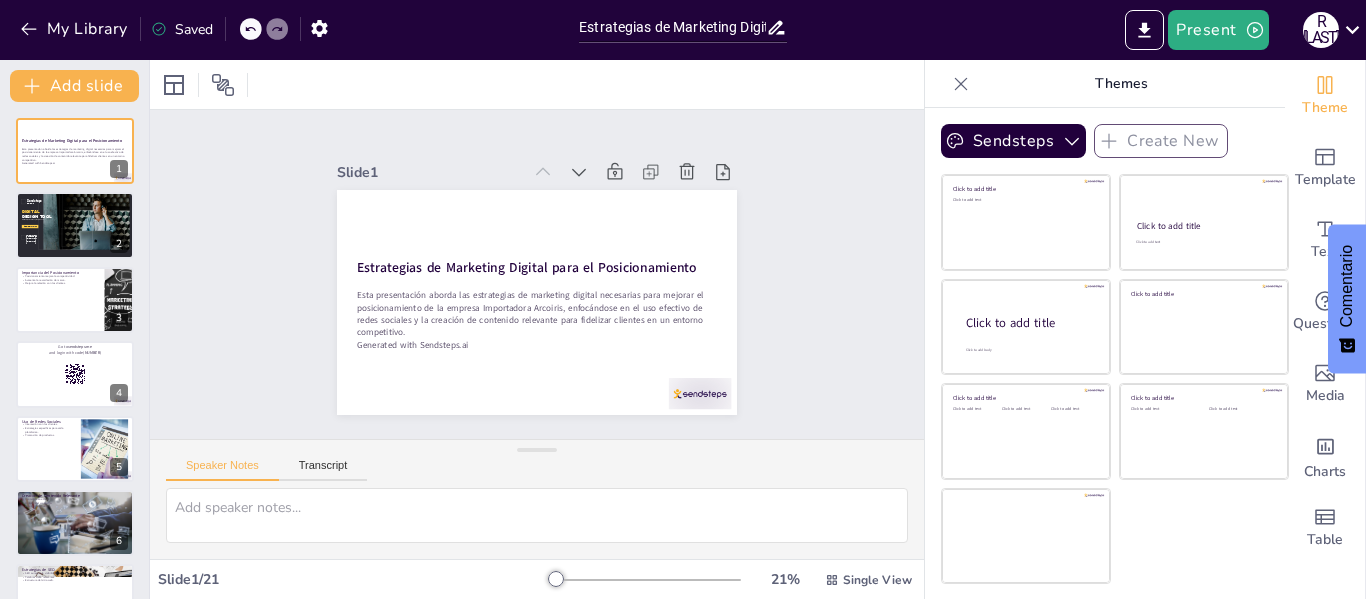checkbox on "true" 